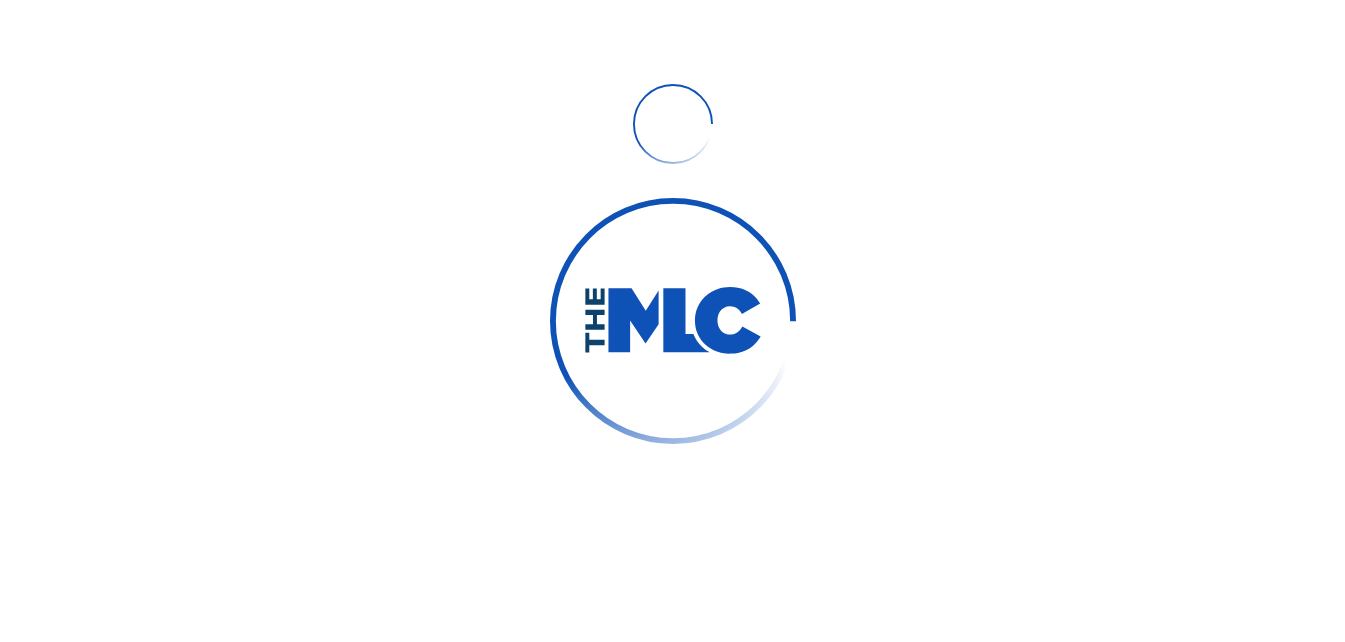scroll, scrollTop: 0, scrollLeft: 0, axis: both 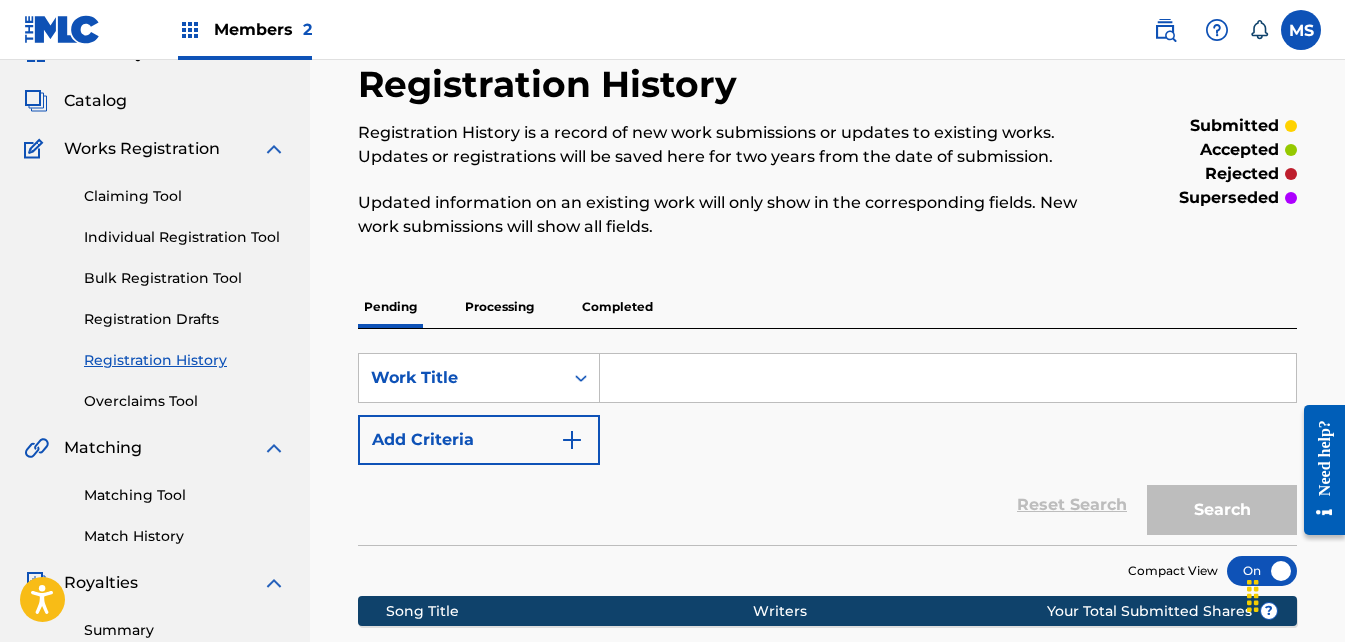 click on "Completed" at bounding box center (617, 307) 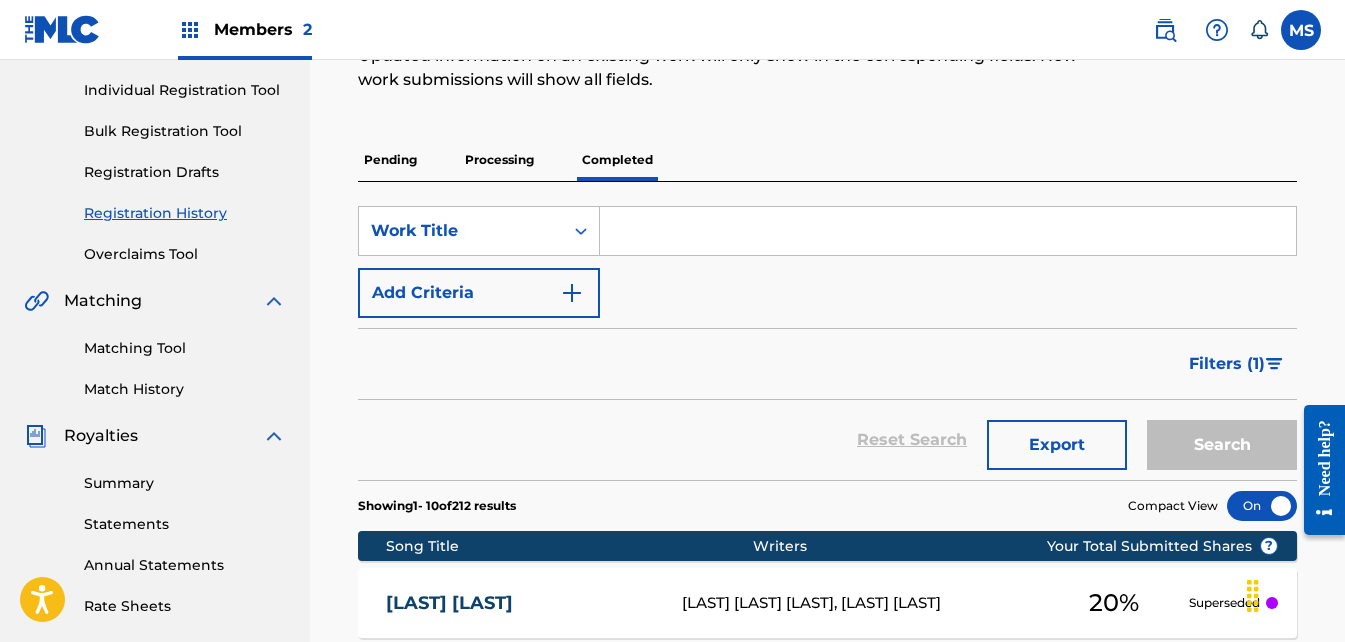 scroll, scrollTop: 200, scrollLeft: 0, axis: vertical 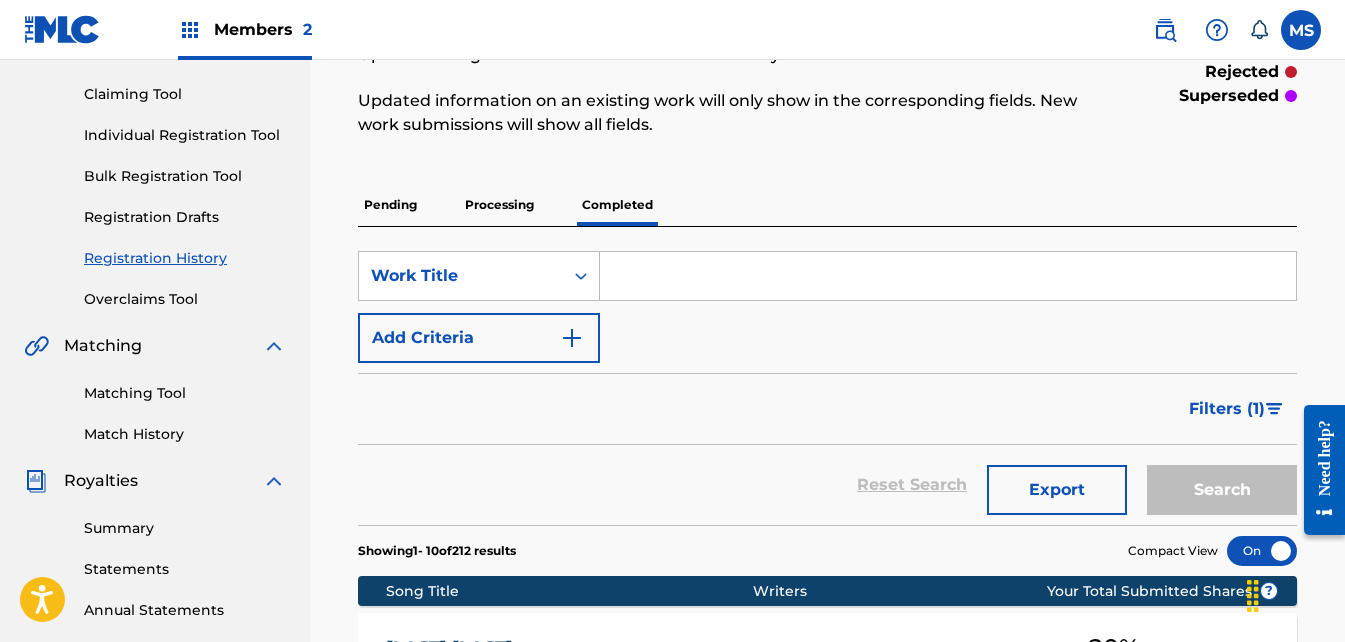 click on "Match History" at bounding box center [185, 434] 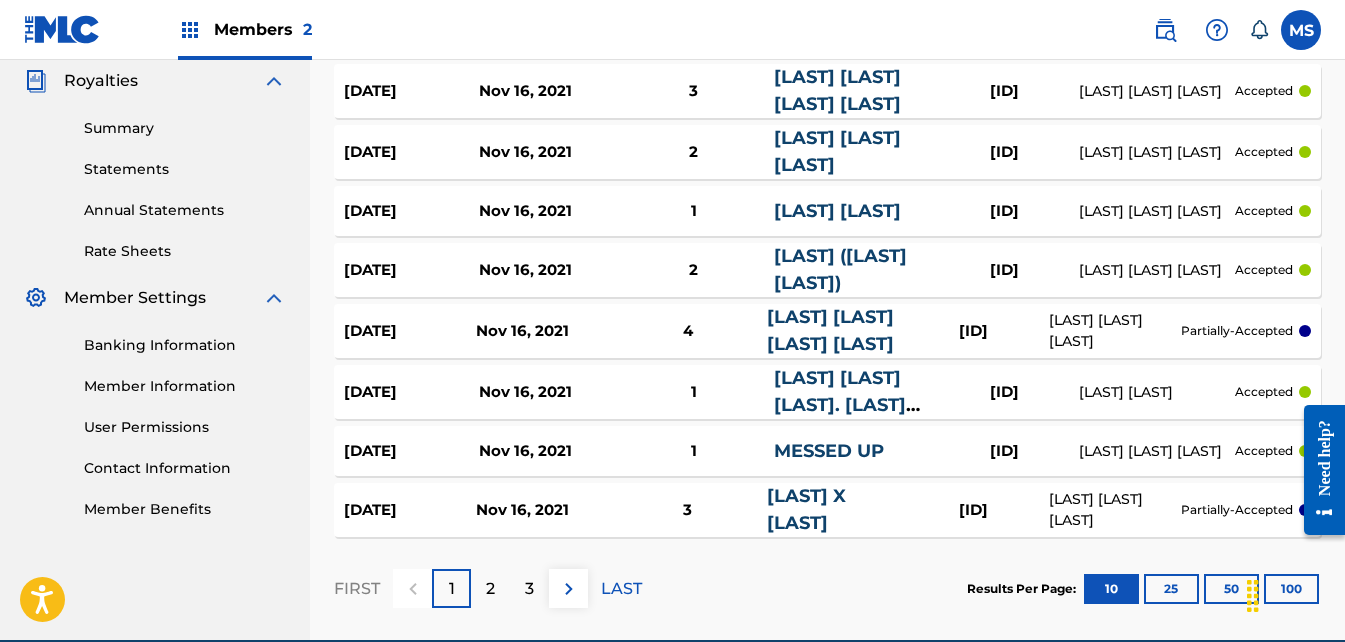 scroll, scrollTop: 698, scrollLeft: 0, axis: vertical 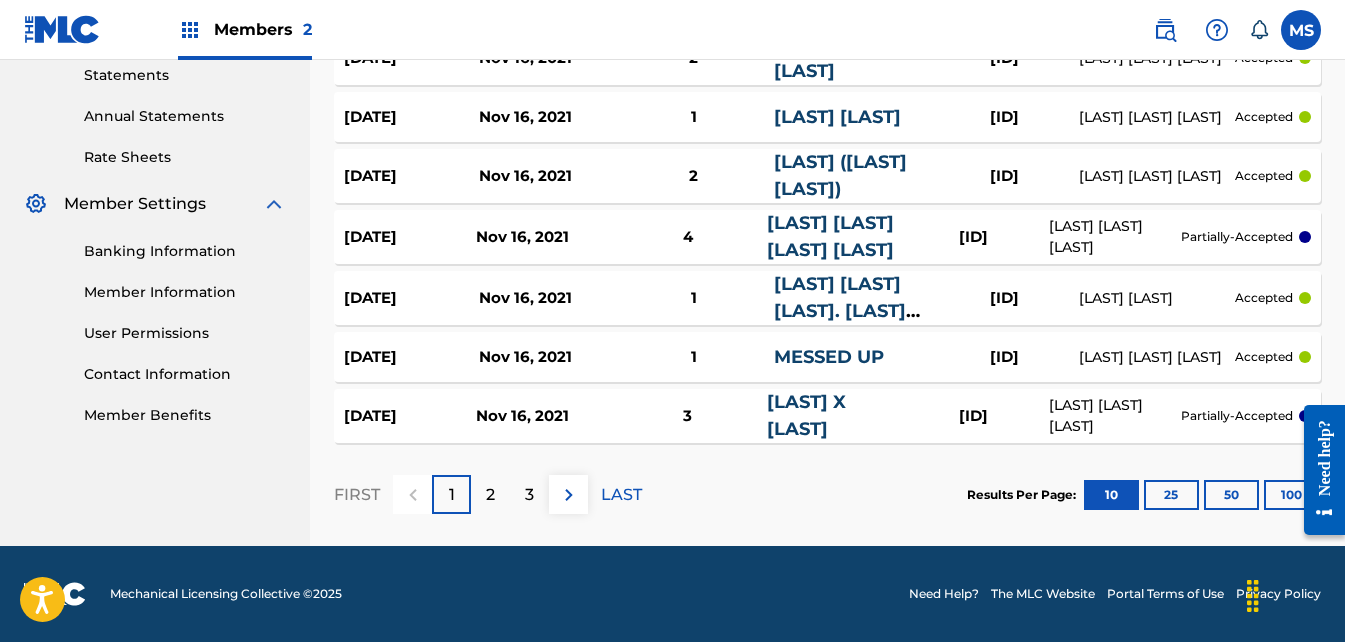 click on "2" at bounding box center [490, 494] 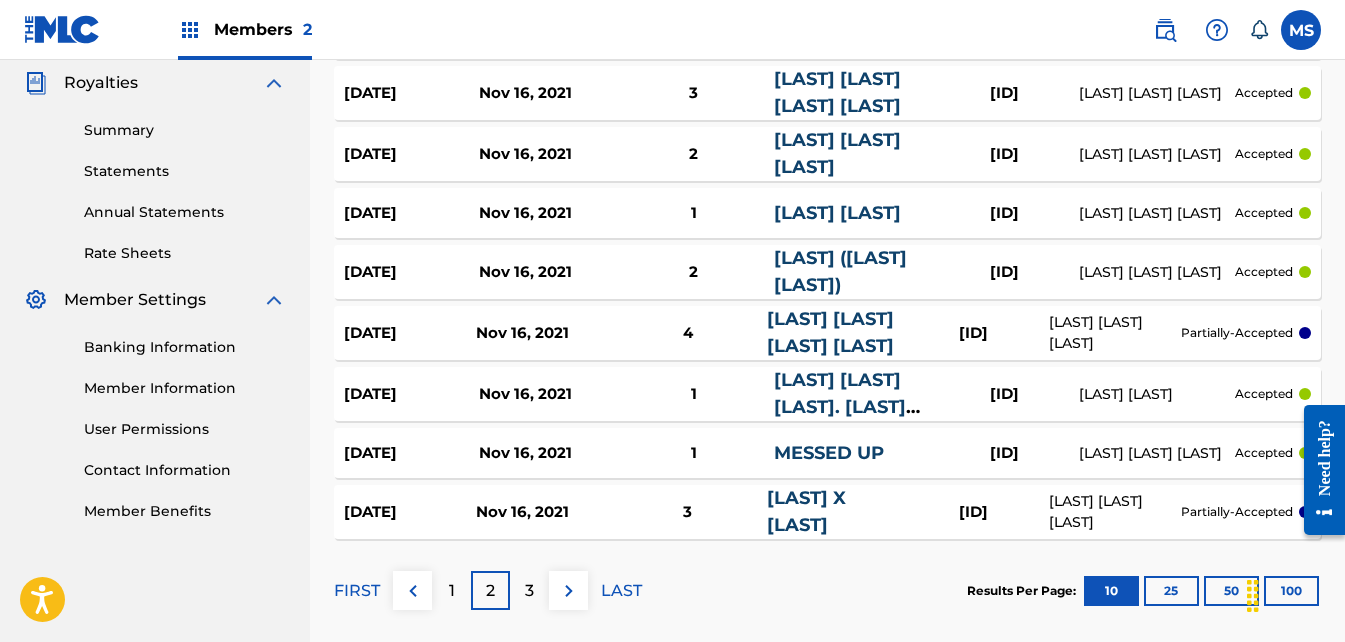 scroll, scrollTop: 698, scrollLeft: 0, axis: vertical 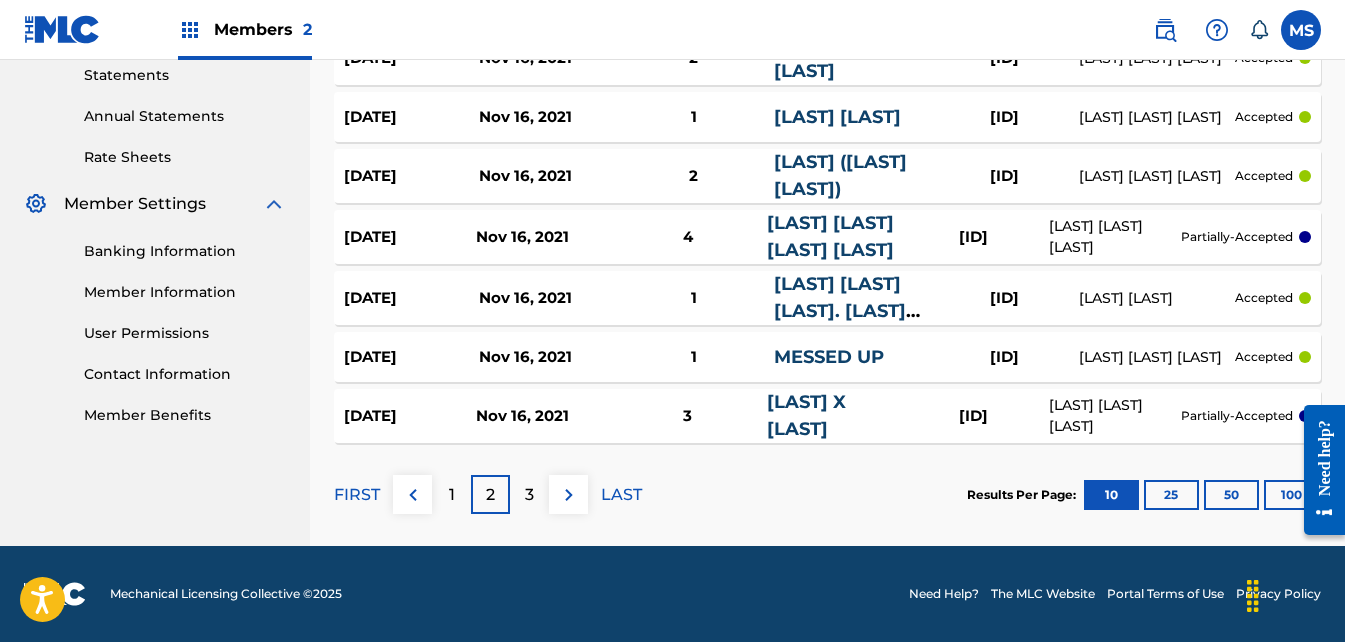click on "3" at bounding box center [529, 495] 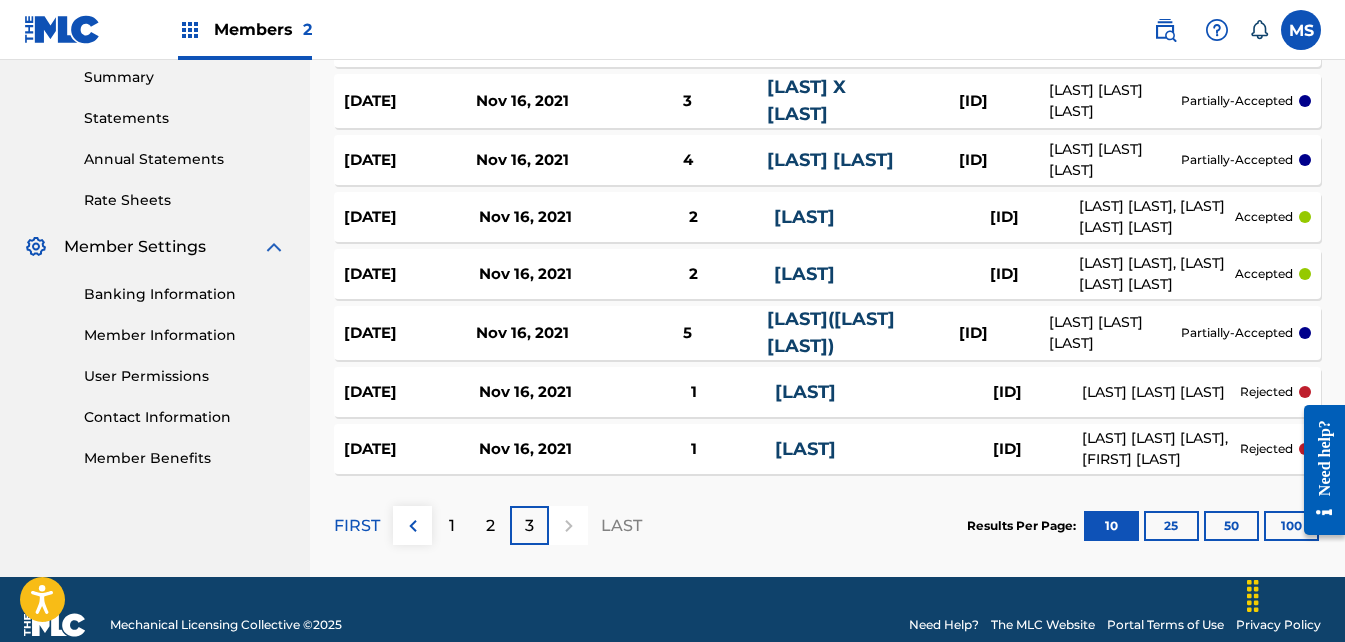 scroll, scrollTop: 686, scrollLeft: 0, axis: vertical 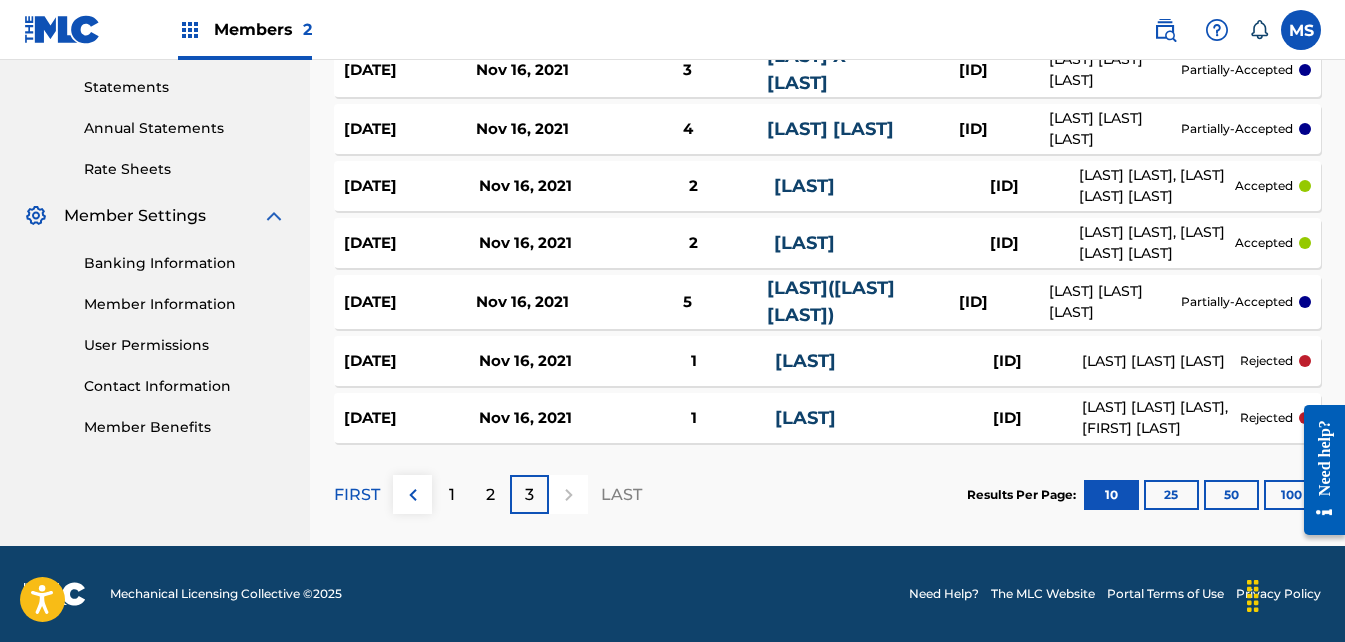 click at bounding box center [1317, 469] 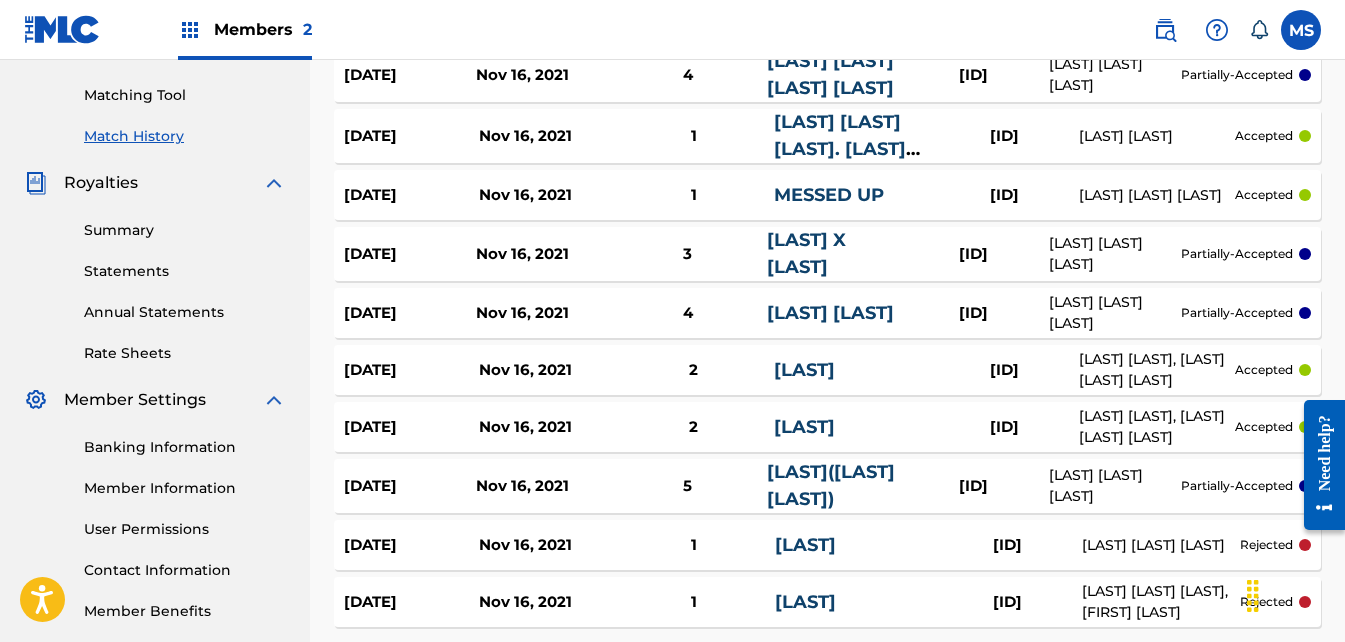 scroll, scrollTop: 86, scrollLeft: 0, axis: vertical 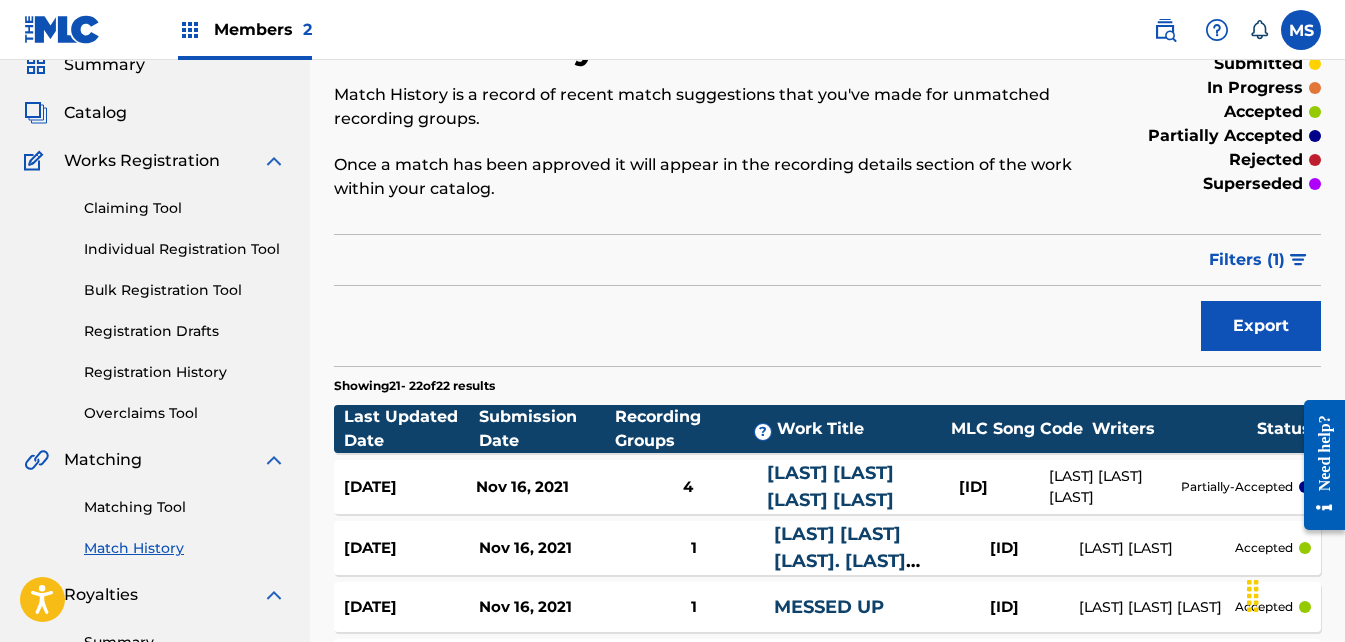 click on "Registration History" at bounding box center (185, 372) 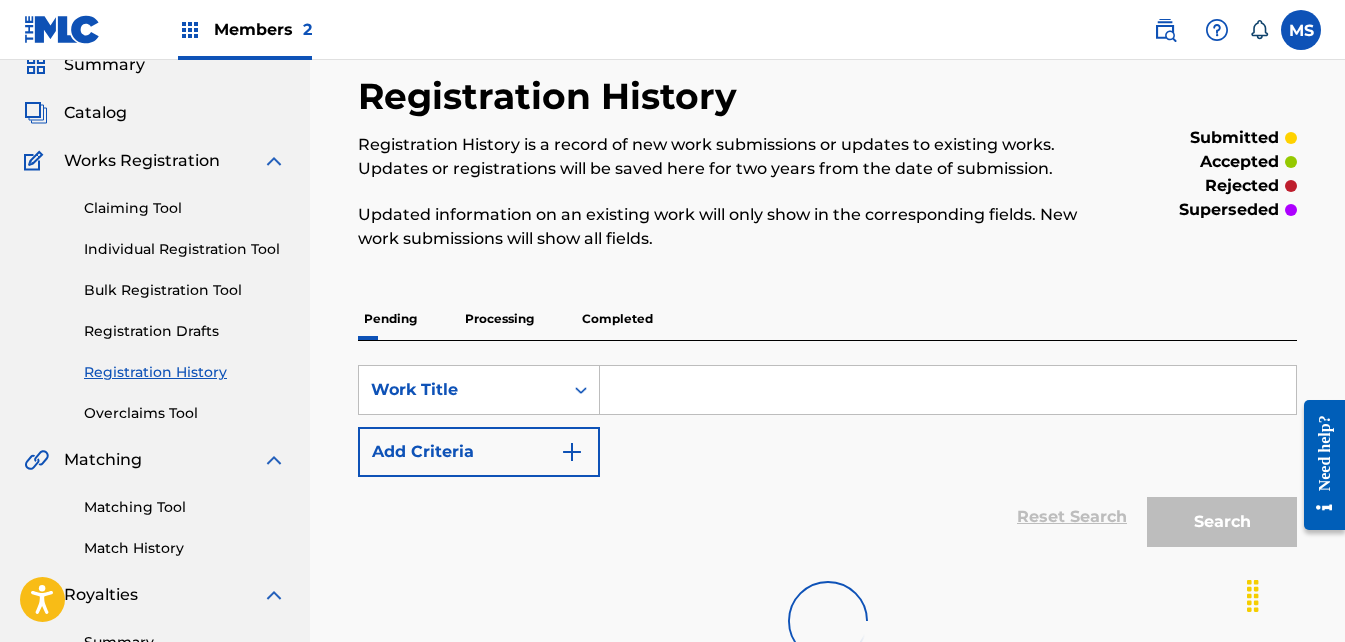 scroll, scrollTop: 0, scrollLeft: 0, axis: both 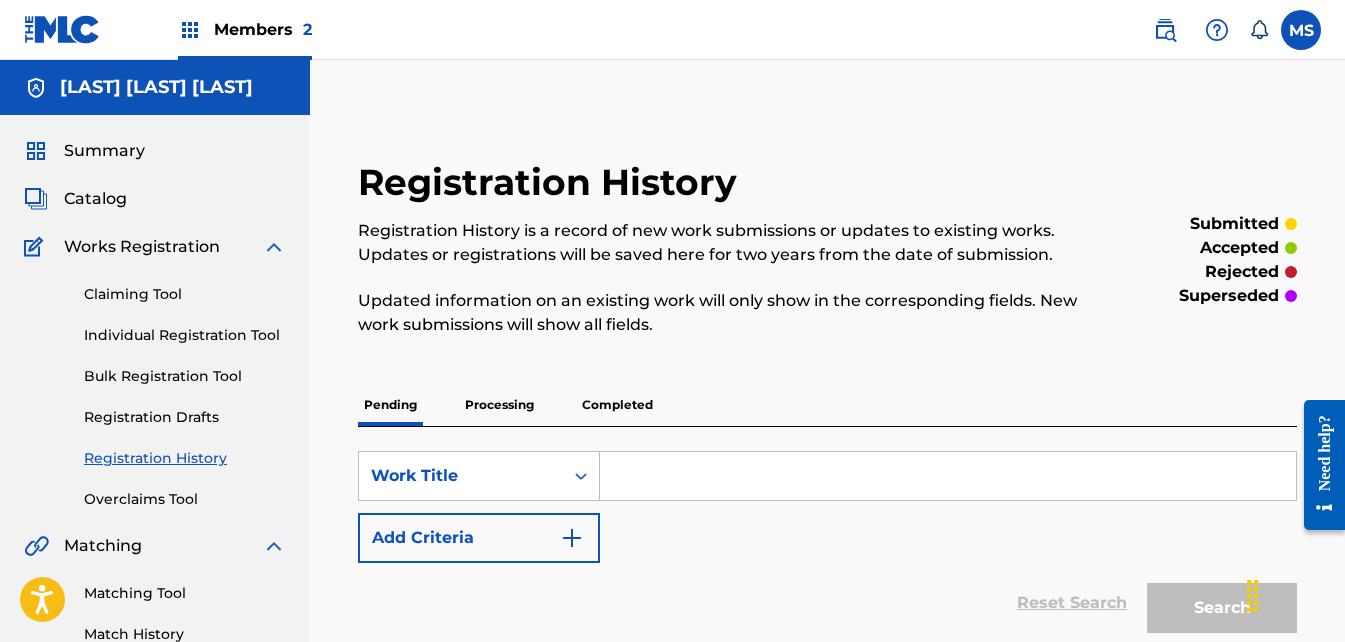 click on "Completed" at bounding box center (617, 405) 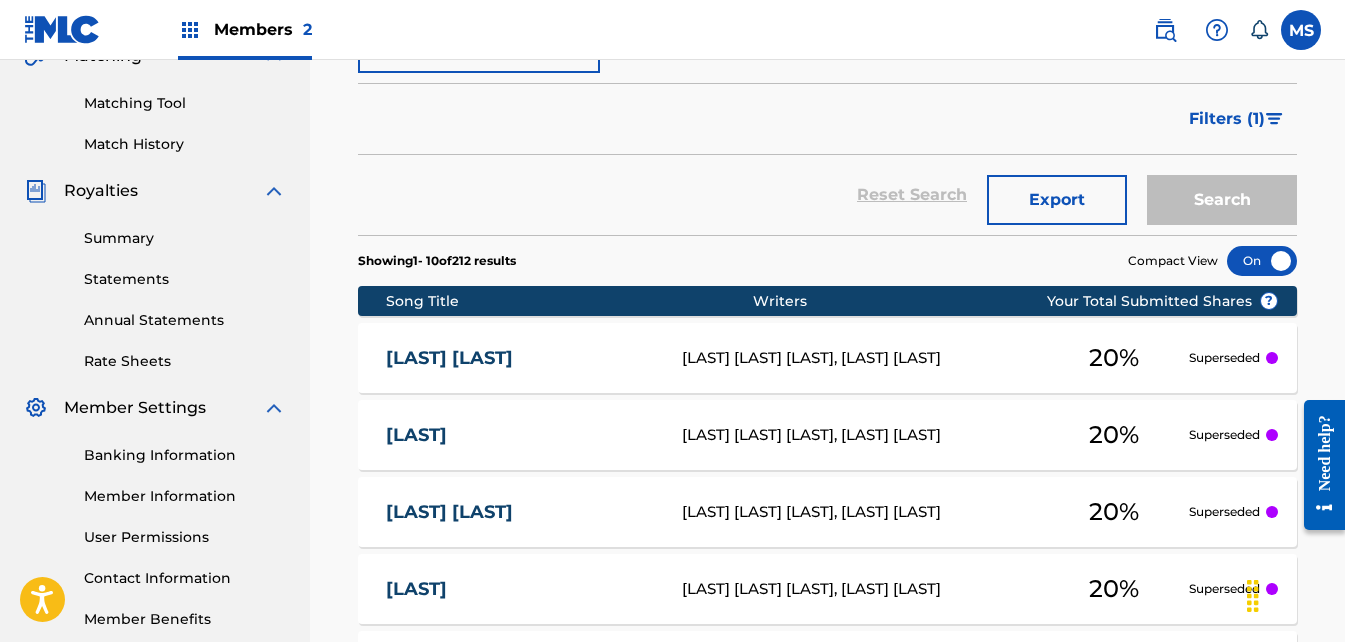 scroll, scrollTop: 200, scrollLeft: 0, axis: vertical 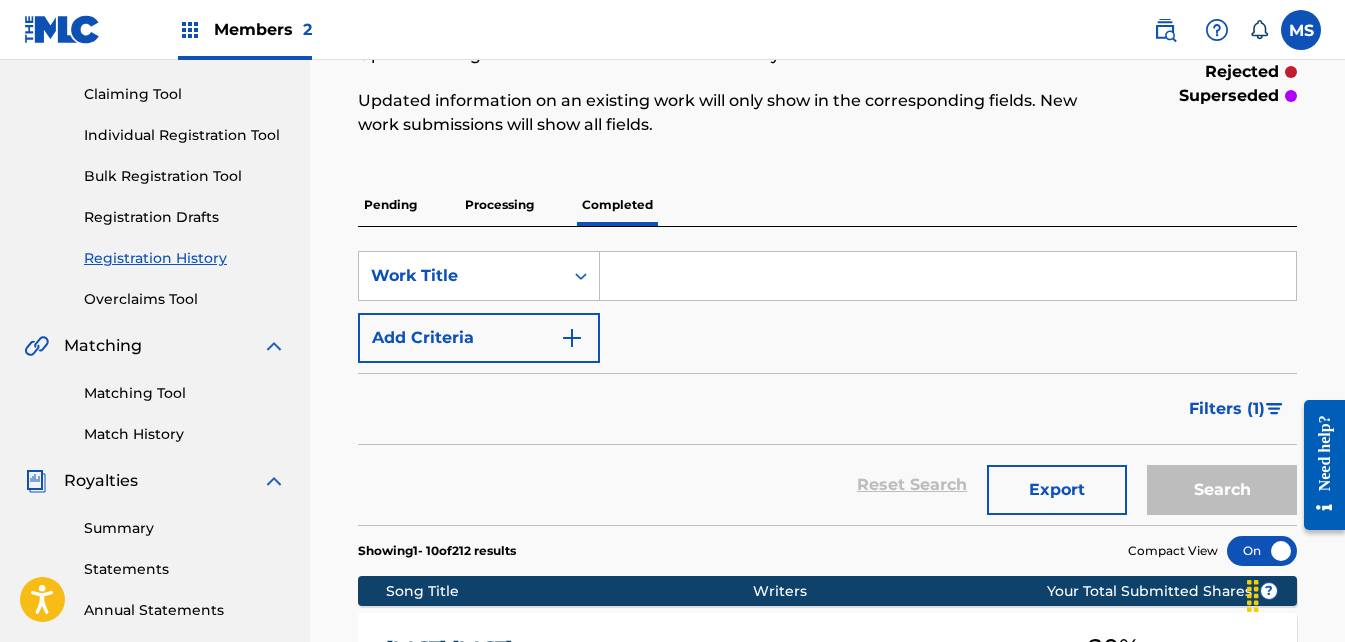 click on "Search" at bounding box center [1217, 485] 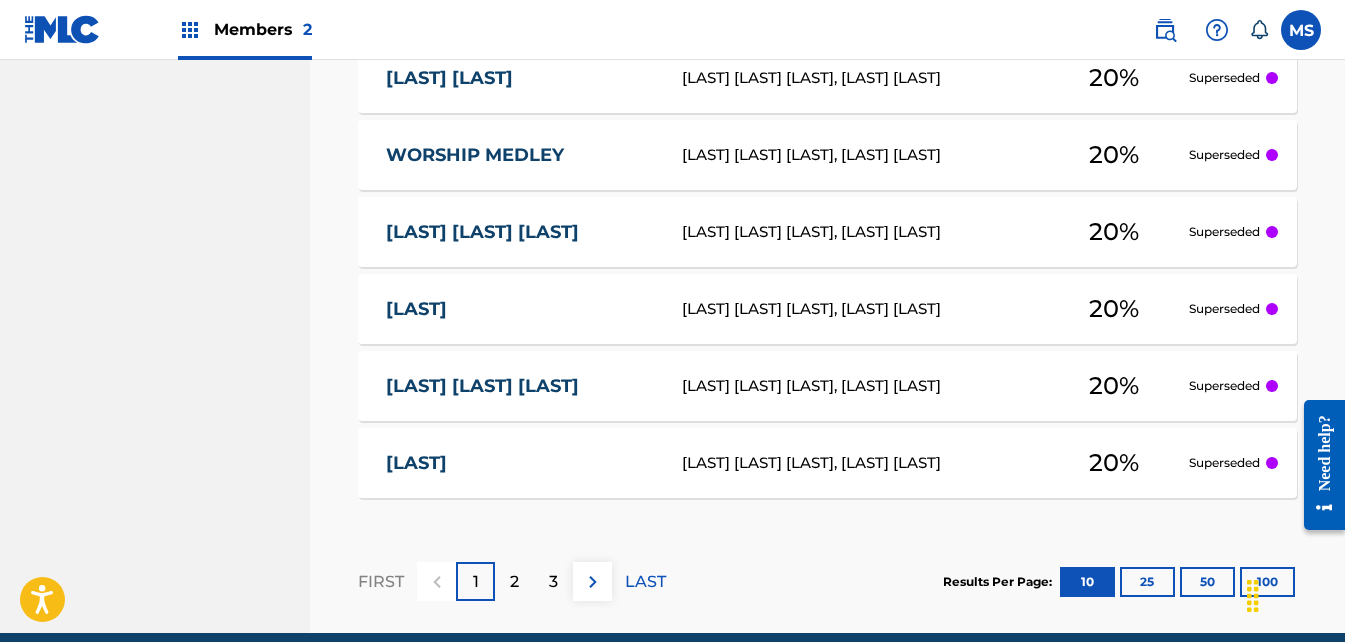 scroll, scrollTop: 1165, scrollLeft: 0, axis: vertical 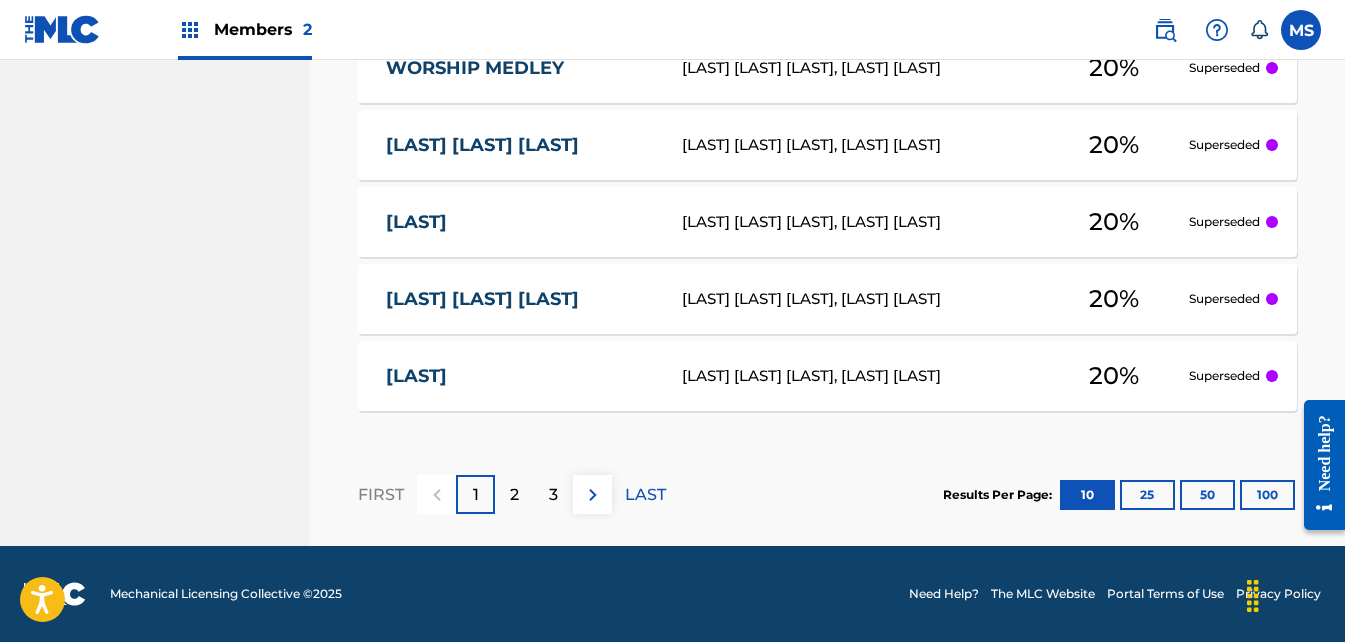 click on "100" at bounding box center (1267, 495) 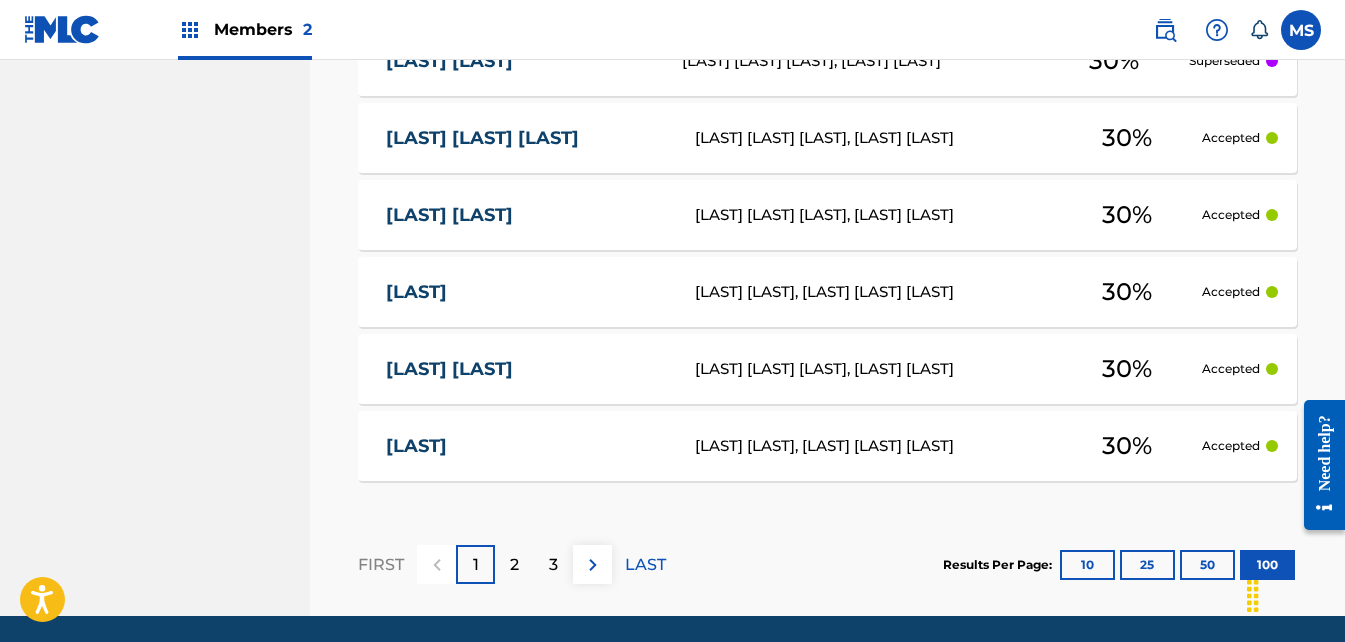 scroll, scrollTop: 8095, scrollLeft: 0, axis: vertical 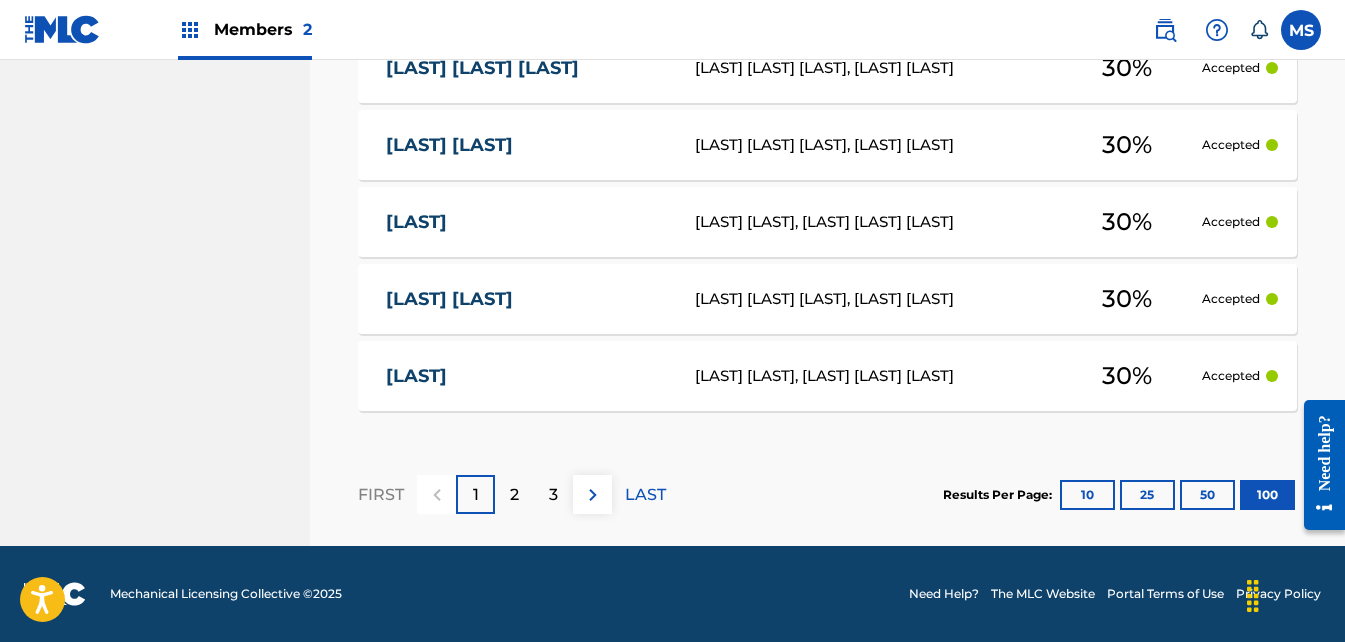click on "2" at bounding box center (514, 495) 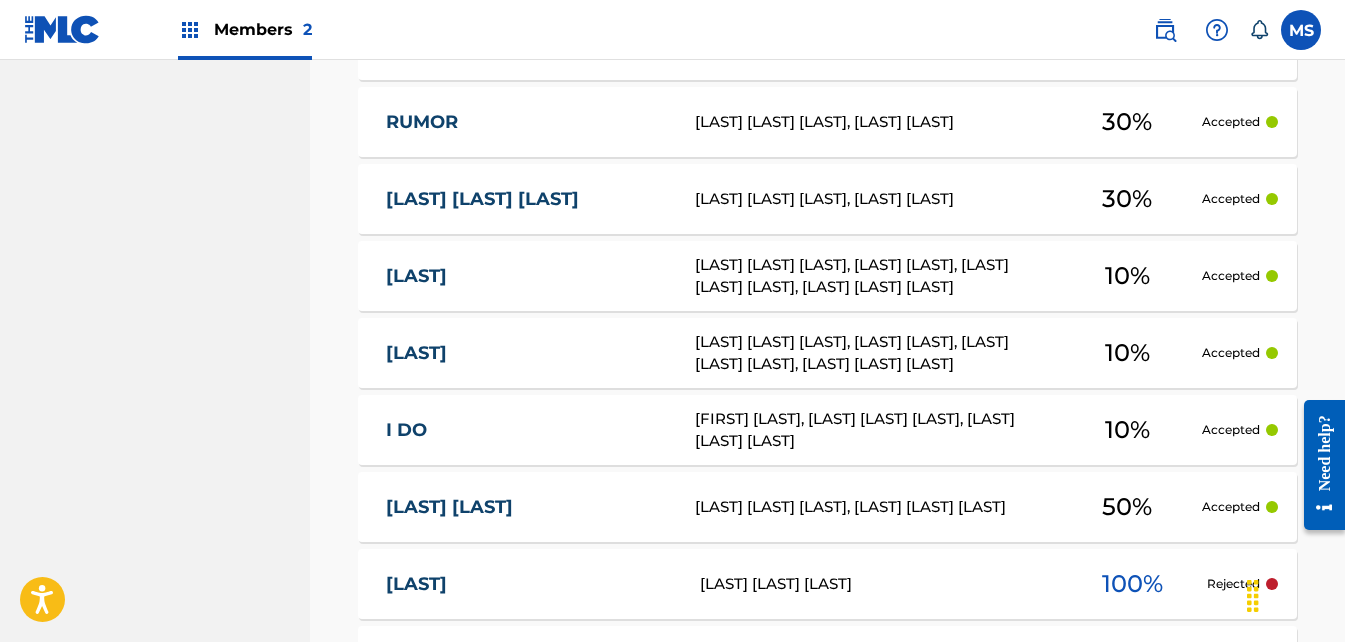 scroll, scrollTop: 4395, scrollLeft: 0, axis: vertical 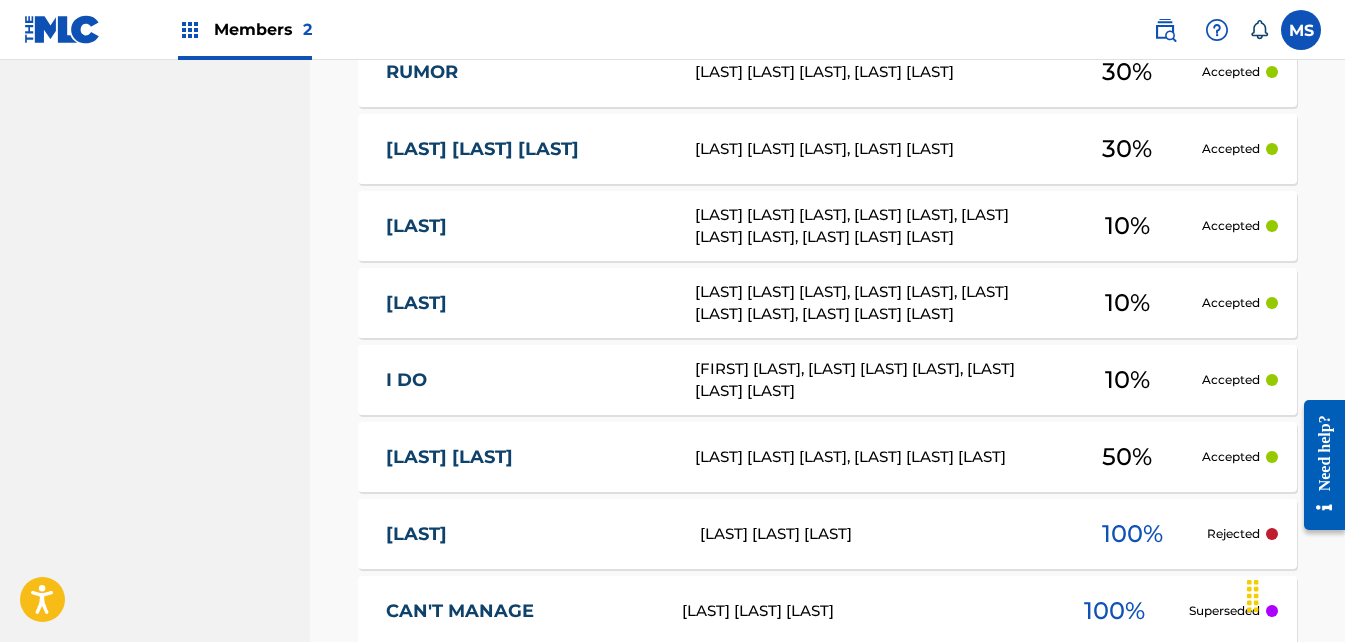 drag, startPoint x: 379, startPoint y: 443, endPoint x: 661, endPoint y: 52, distance: 482.084 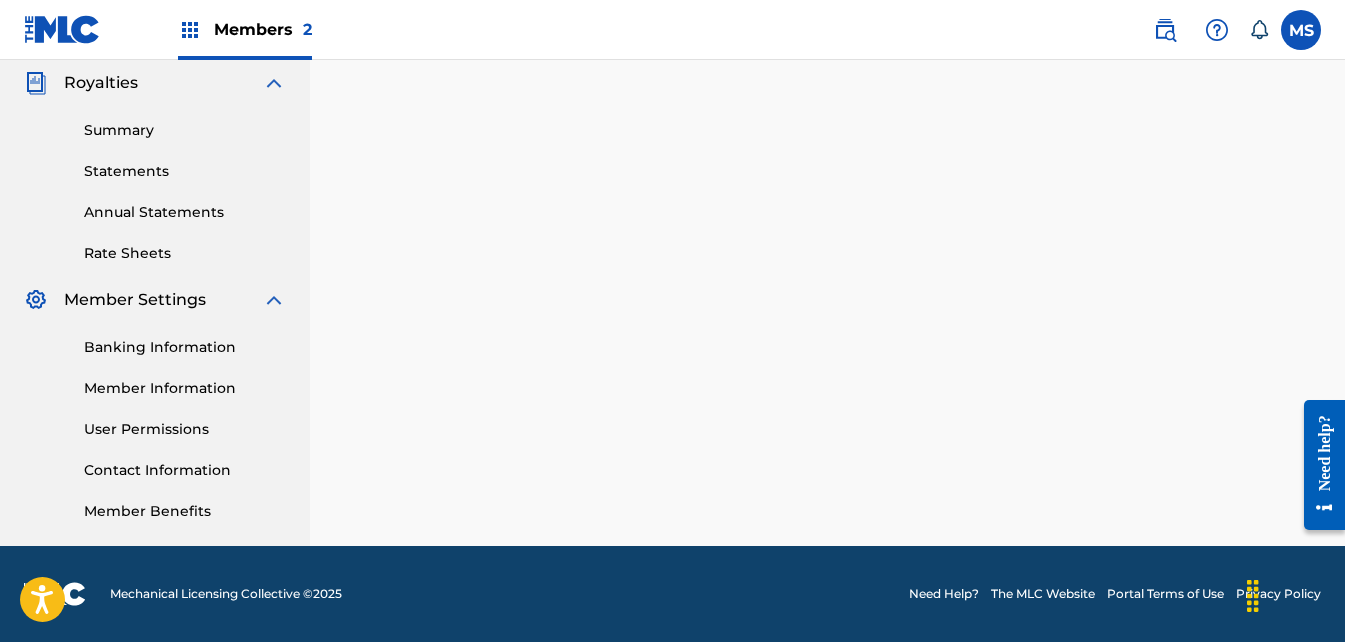 scroll, scrollTop: 0, scrollLeft: 0, axis: both 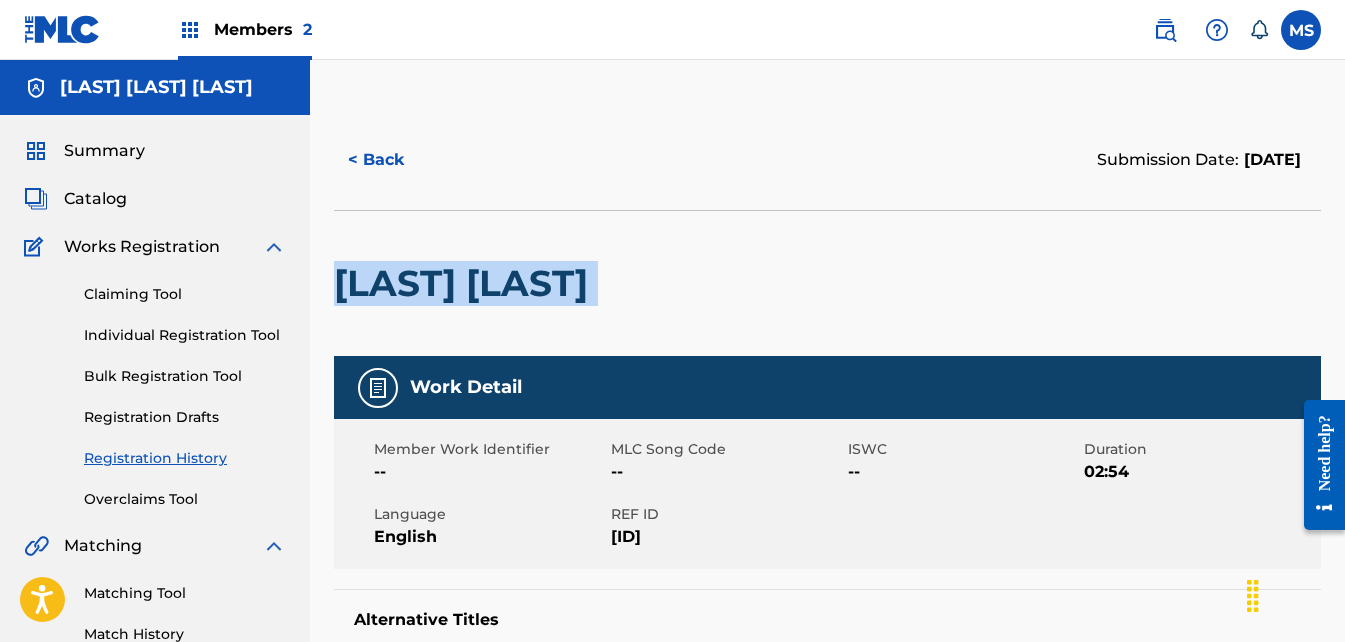 drag, startPoint x: 795, startPoint y: 279, endPoint x: 330, endPoint y: 314, distance: 466.31534 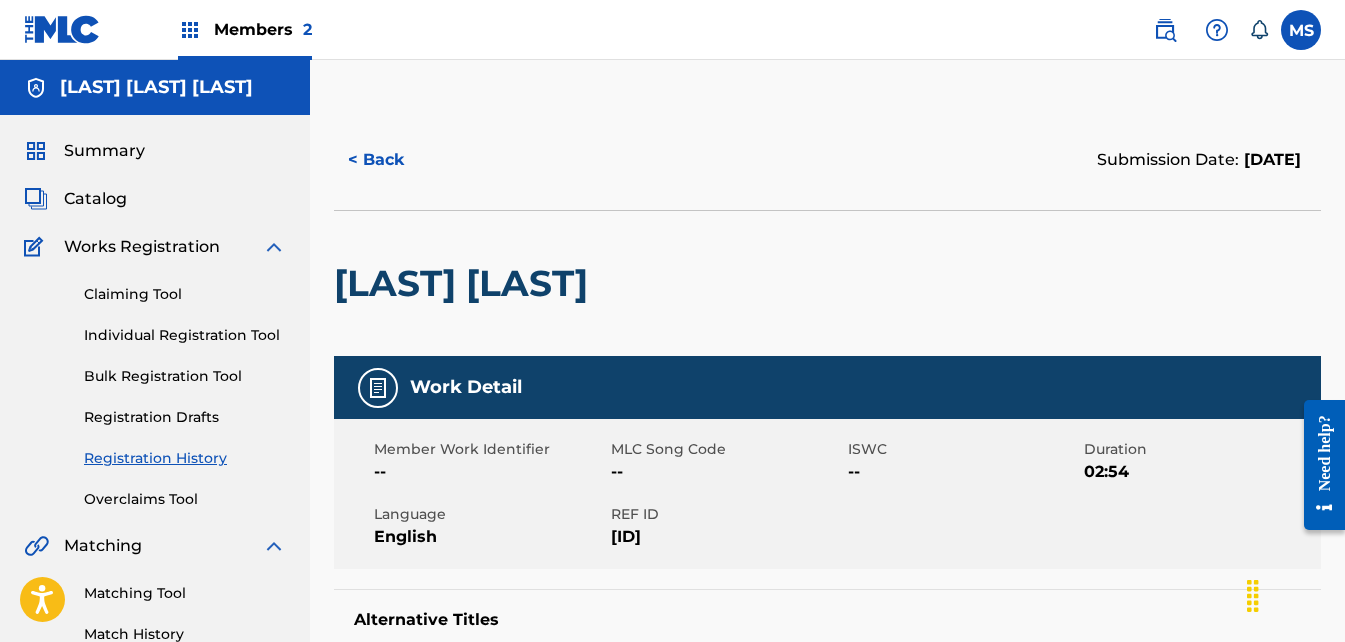 click on "< Back" at bounding box center (581, 160) 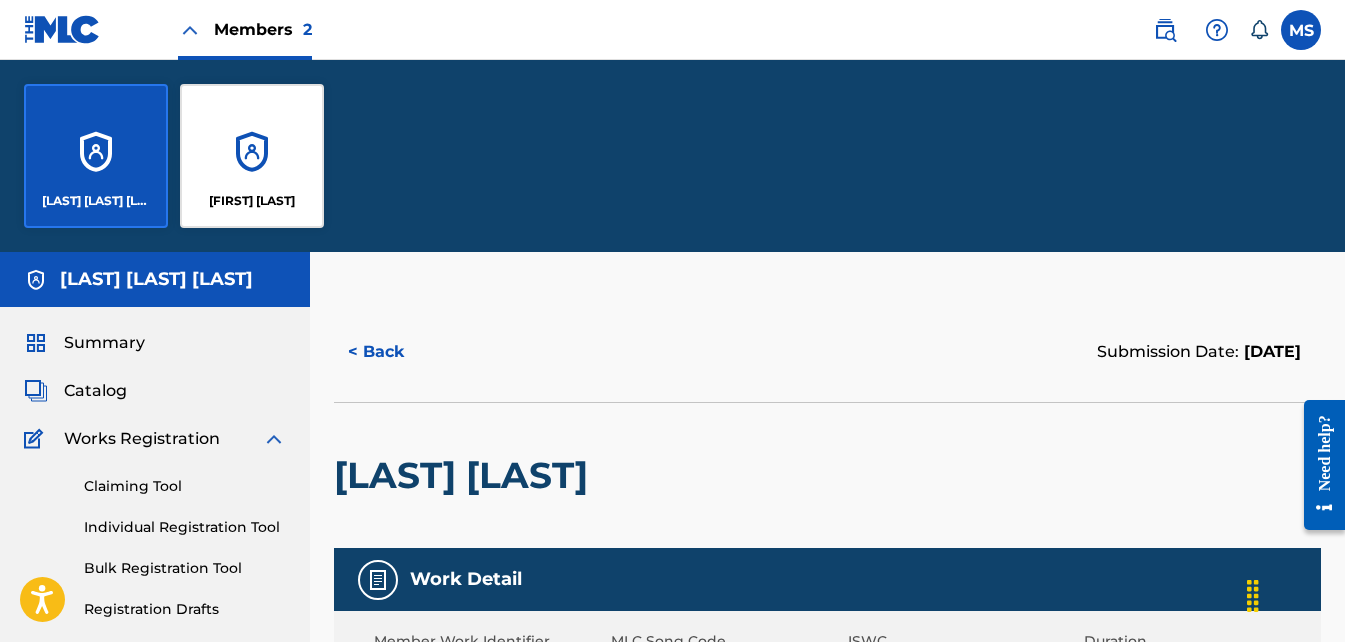 click on "[LAST] [LAST] [LAST]" at bounding box center [96, 156] 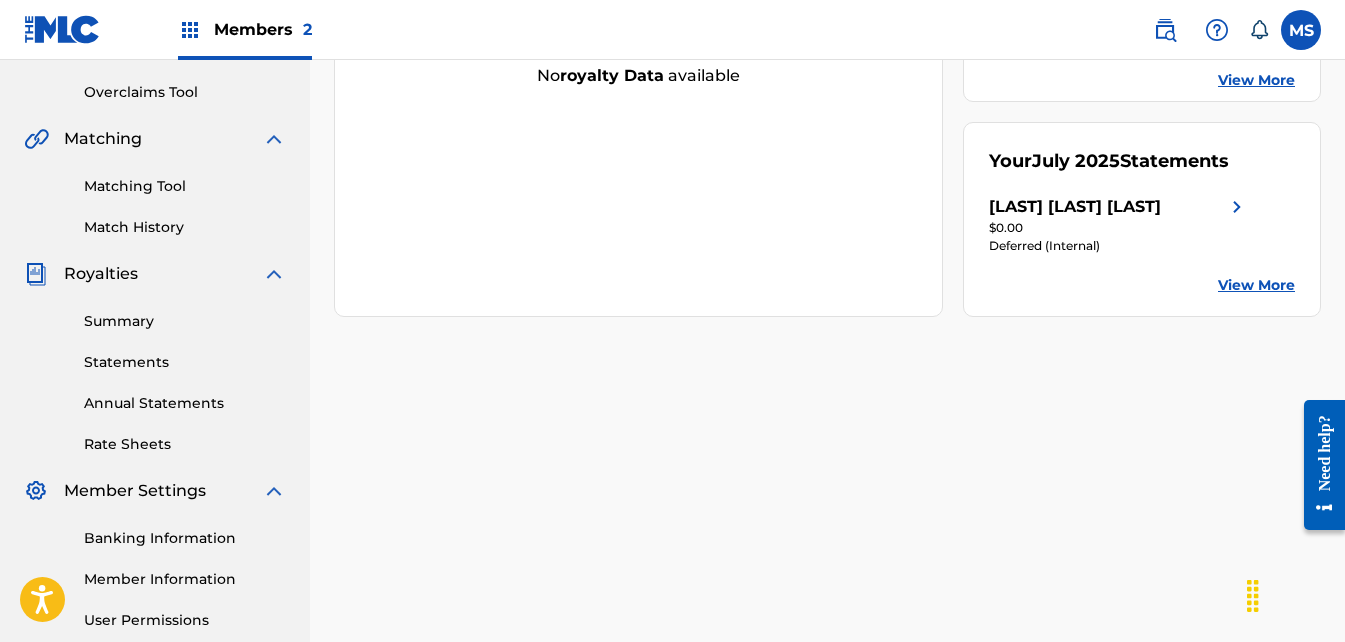 scroll, scrollTop: 0, scrollLeft: 0, axis: both 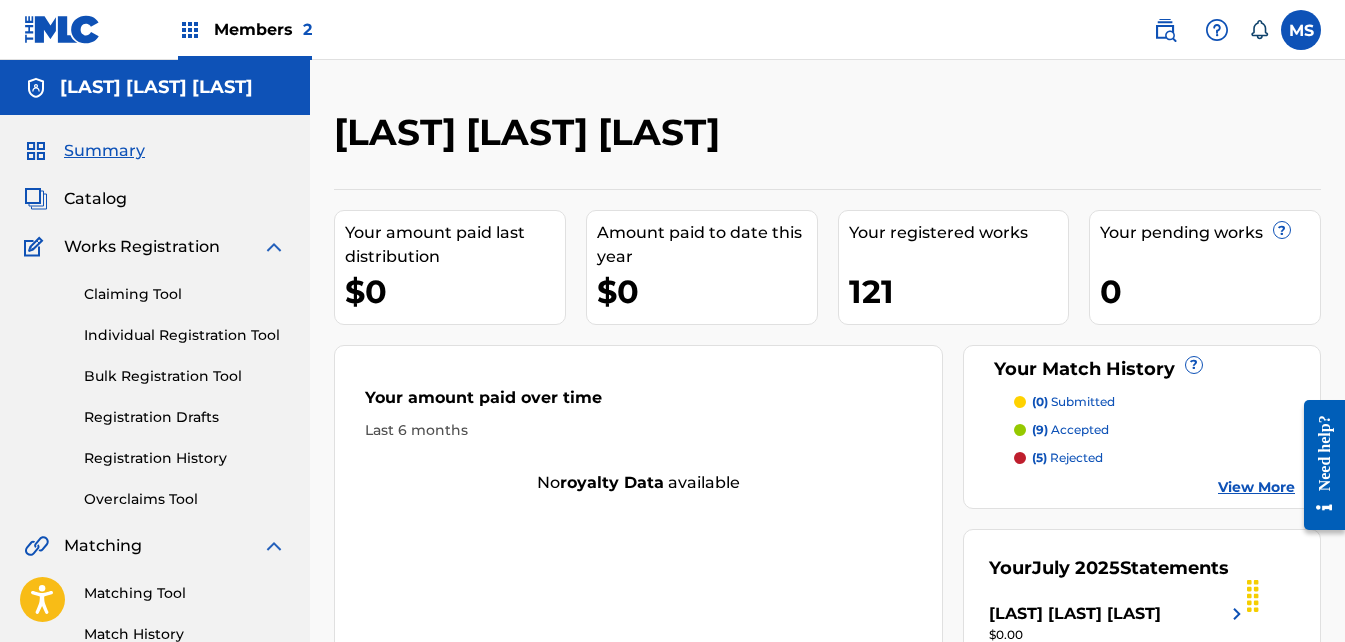 click on "Summary" at bounding box center [104, 151] 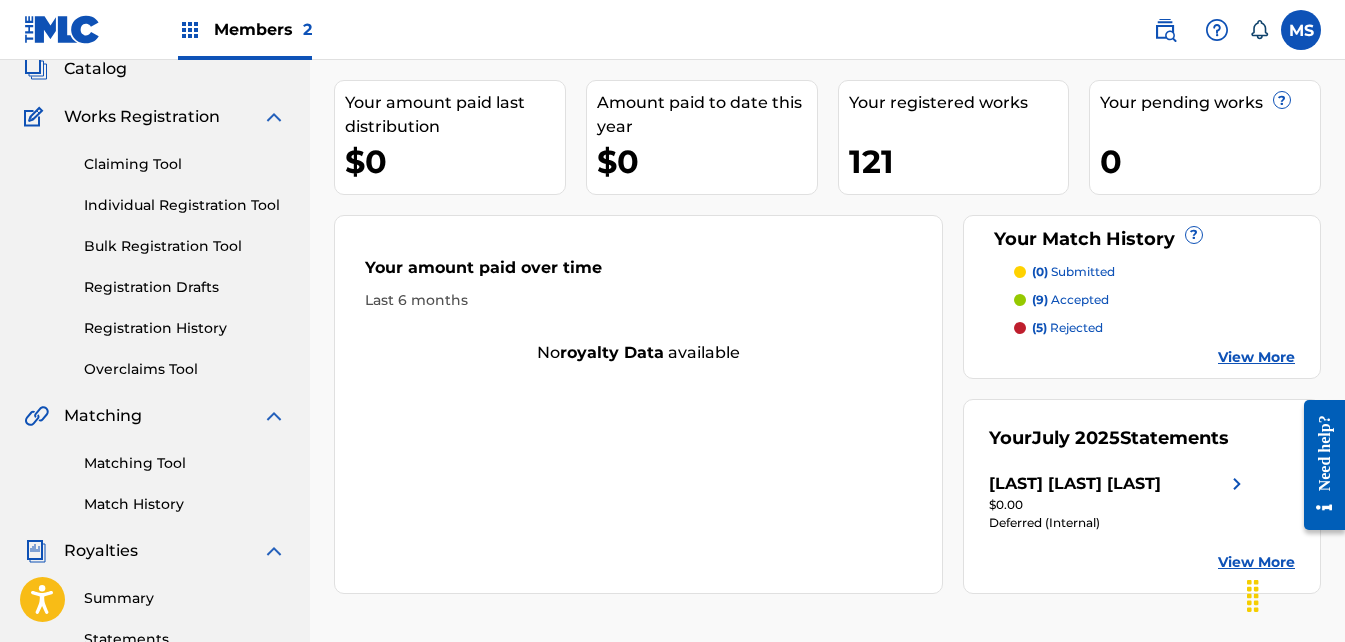 scroll, scrollTop: 0, scrollLeft: 0, axis: both 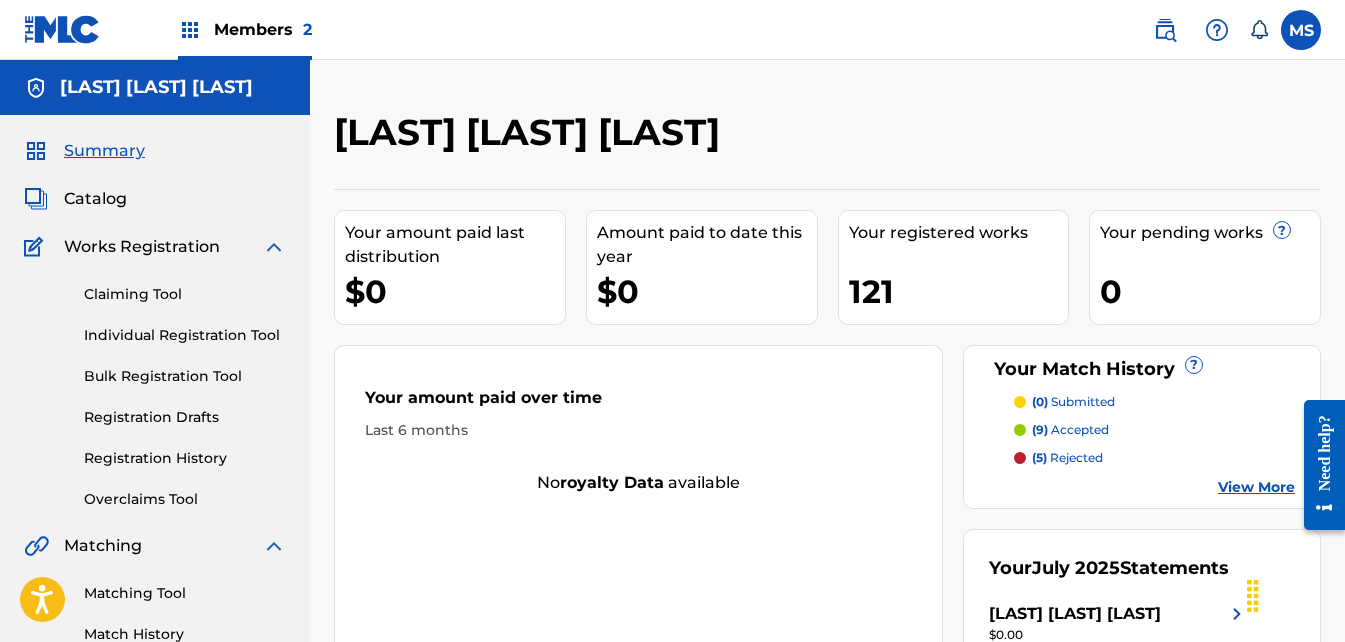 click on "Members    2" at bounding box center (263, 29) 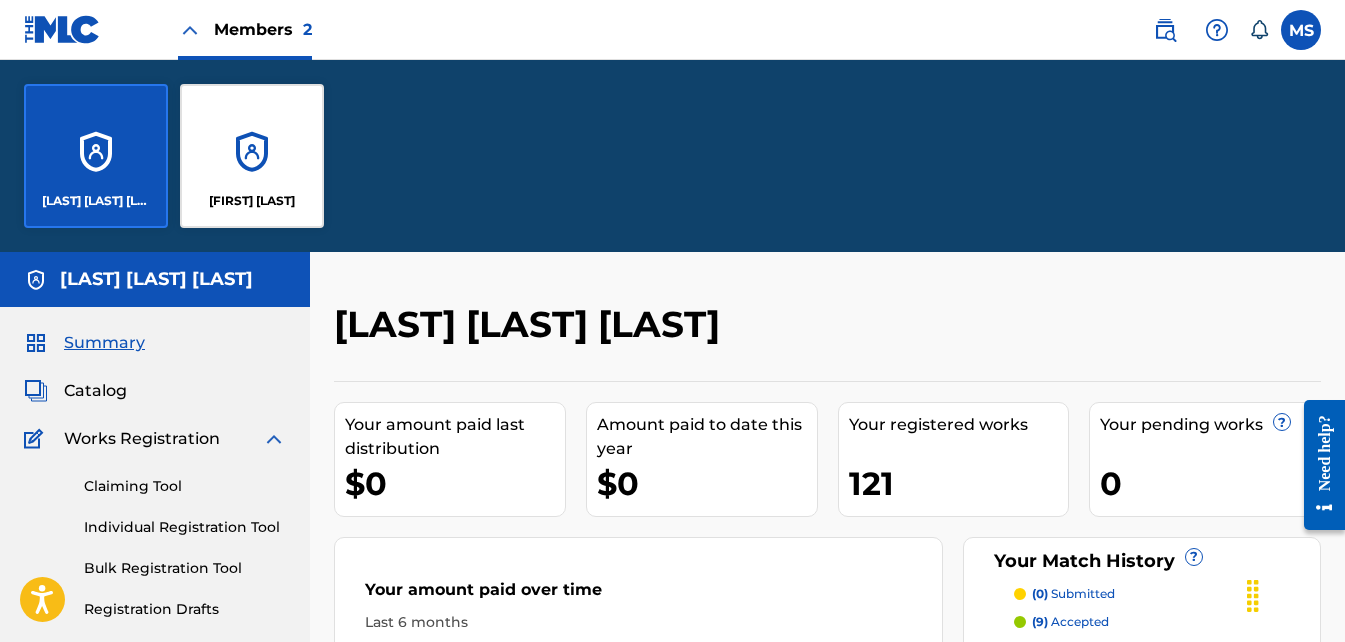 click on "[LAST] [LAST] [LAST]" at bounding box center (96, 156) 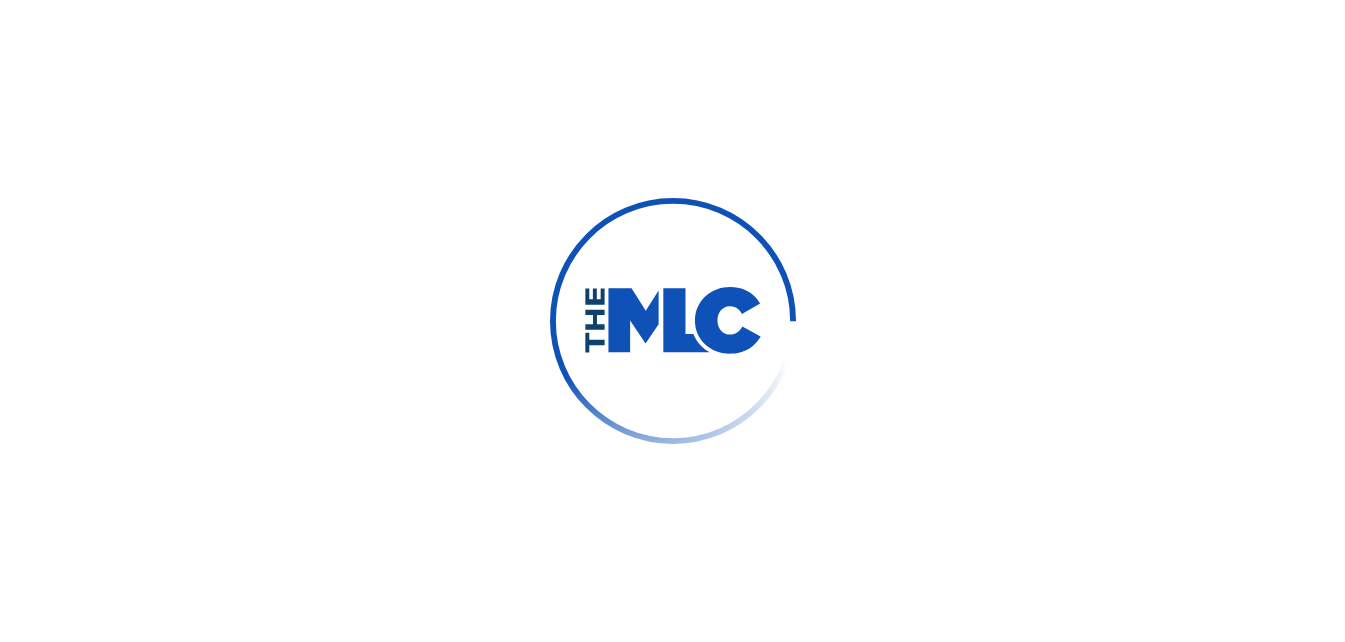 scroll, scrollTop: 0, scrollLeft: 0, axis: both 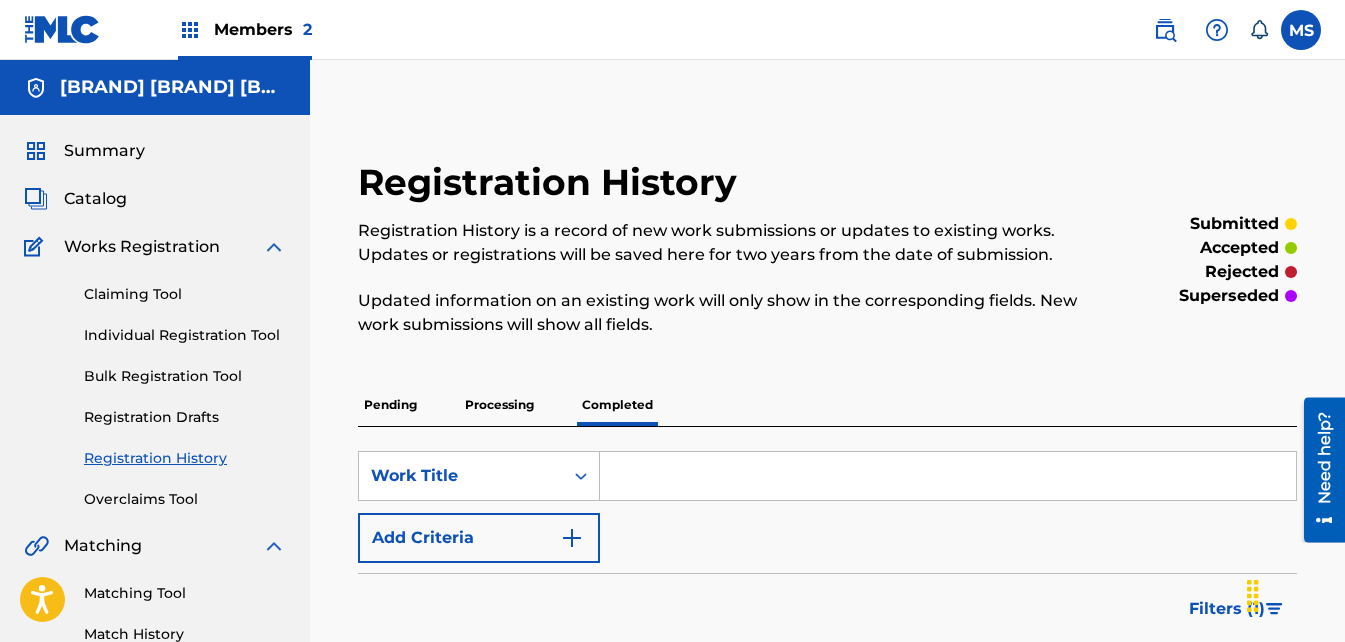 click on "Catalog" at bounding box center (95, 199) 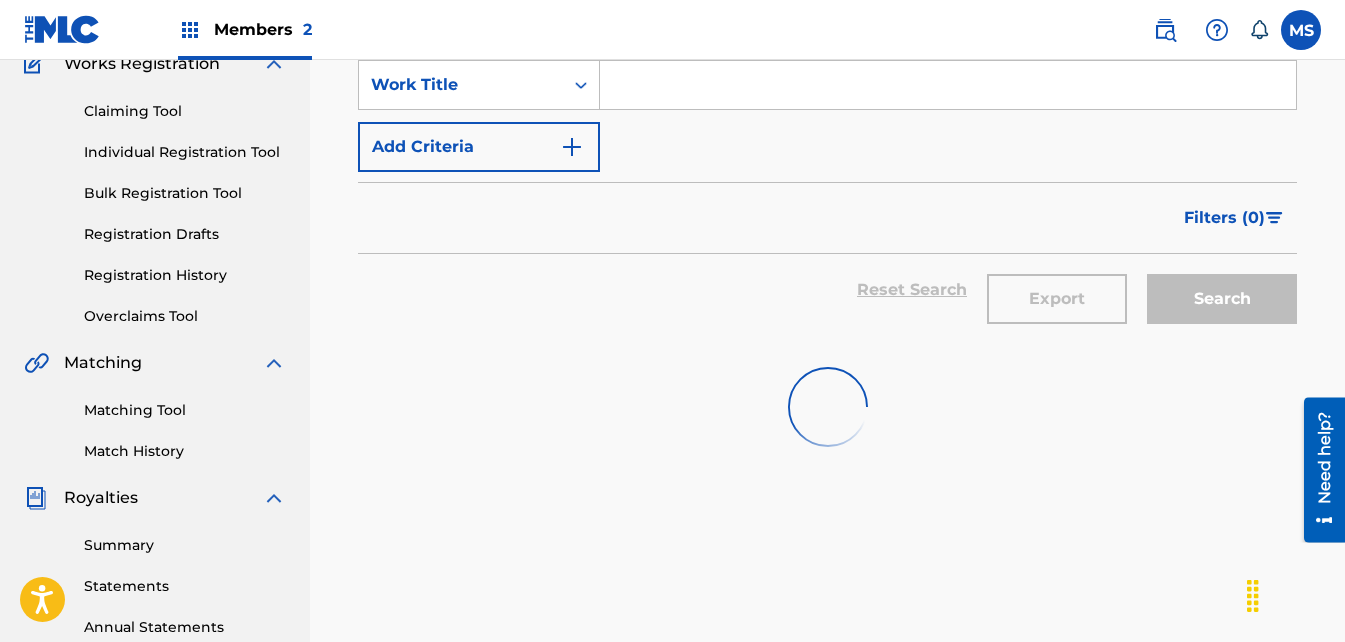 scroll, scrollTop: 0, scrollLeft: 0, axis: both 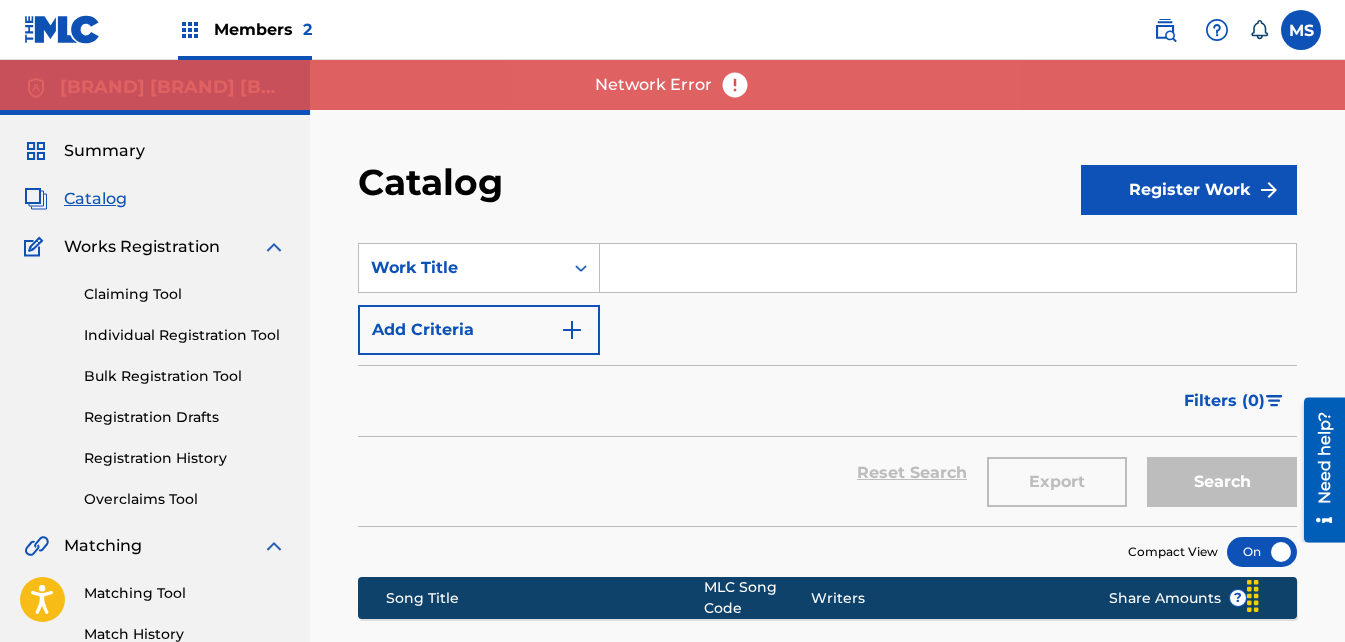 click on "Summary" at bounding box center (104, 151) 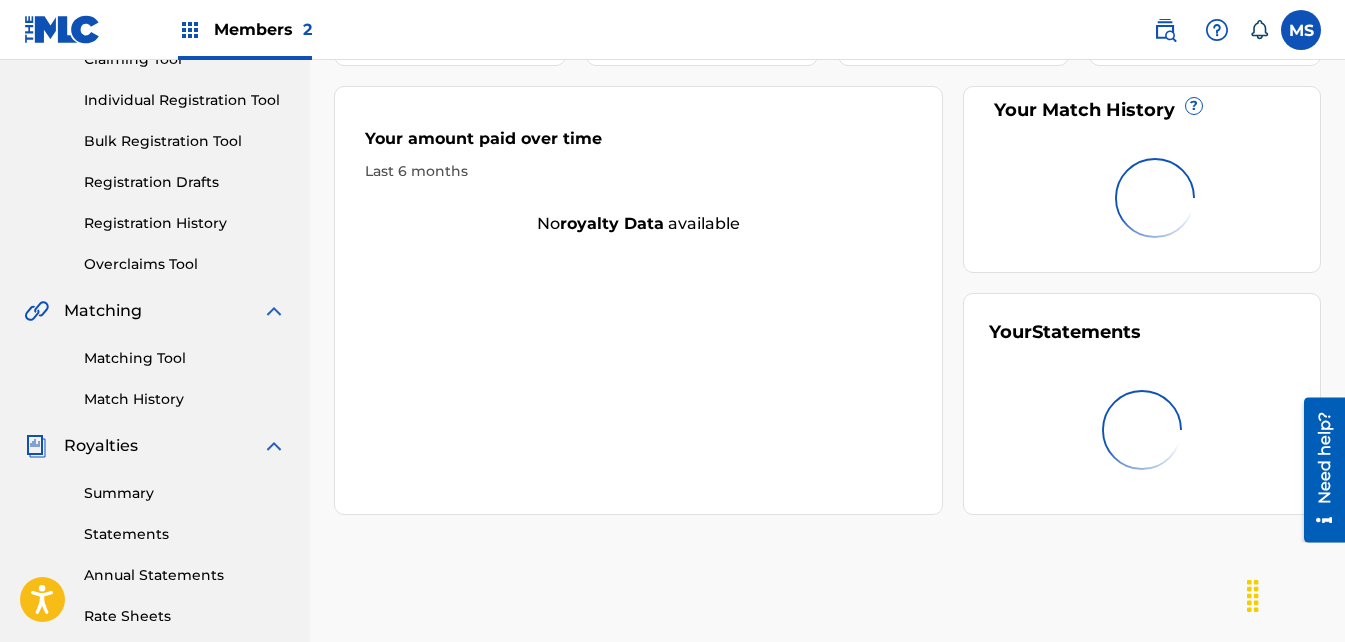 scroll, scrollTop: 200, scrollLeft: 0, axis: vertical 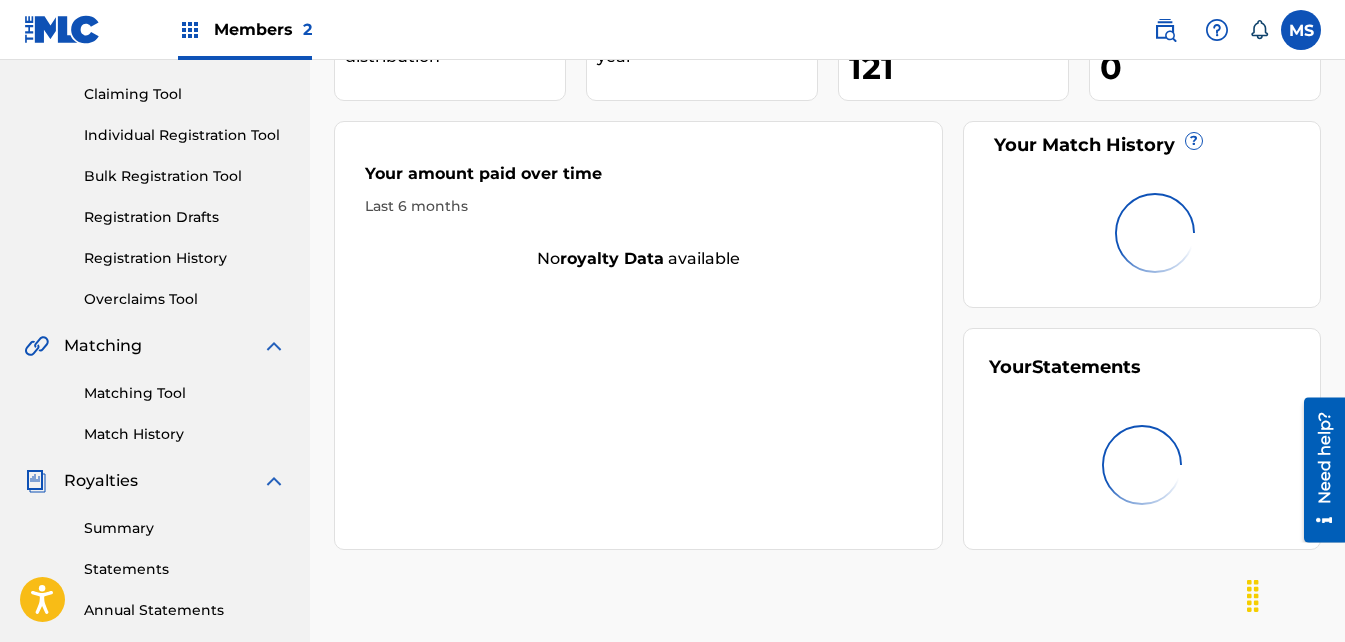 drag, startPoint x: 2475, startPoint y: 794, endPoint x: 1342, endPoint y: 400, distance: 1199.552 